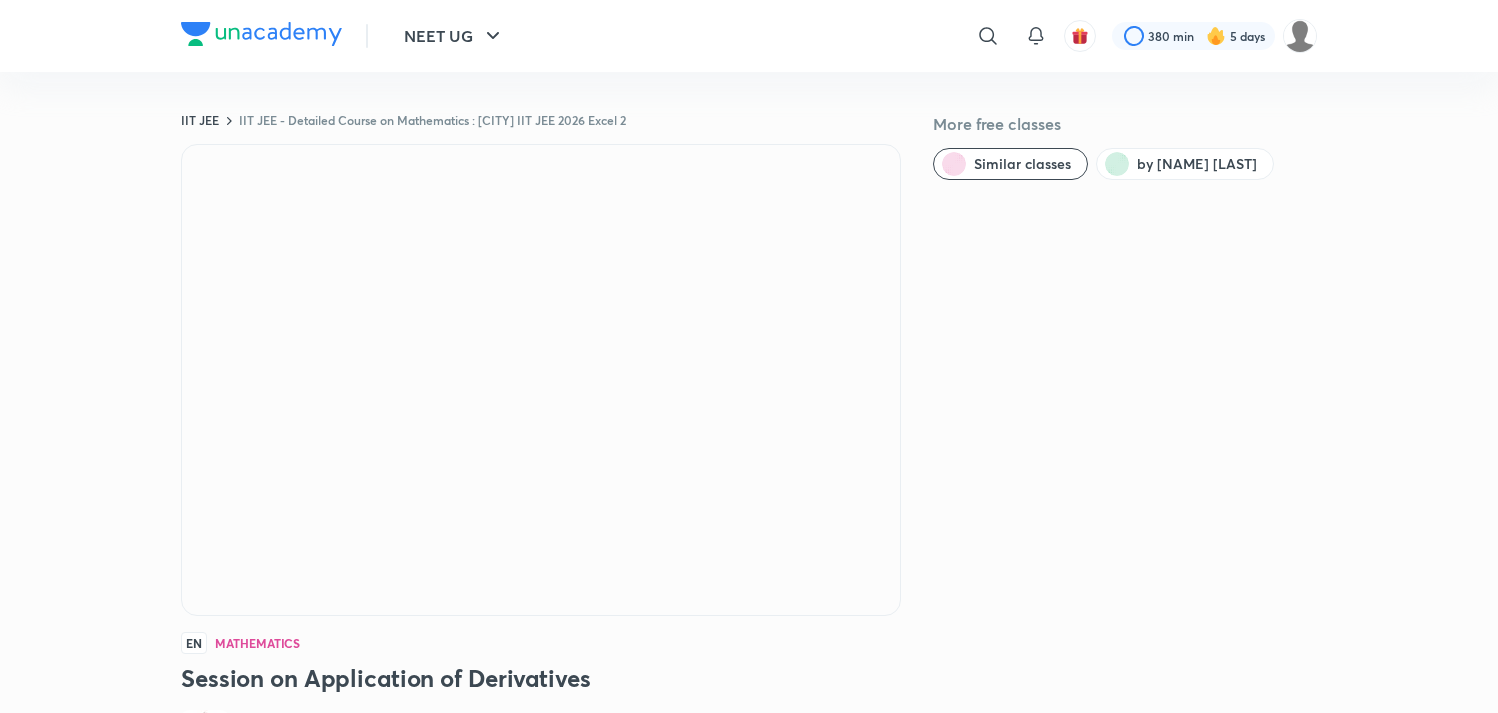 scroll, scrollTop: 555, scrollLeft: 0, axis: vertical 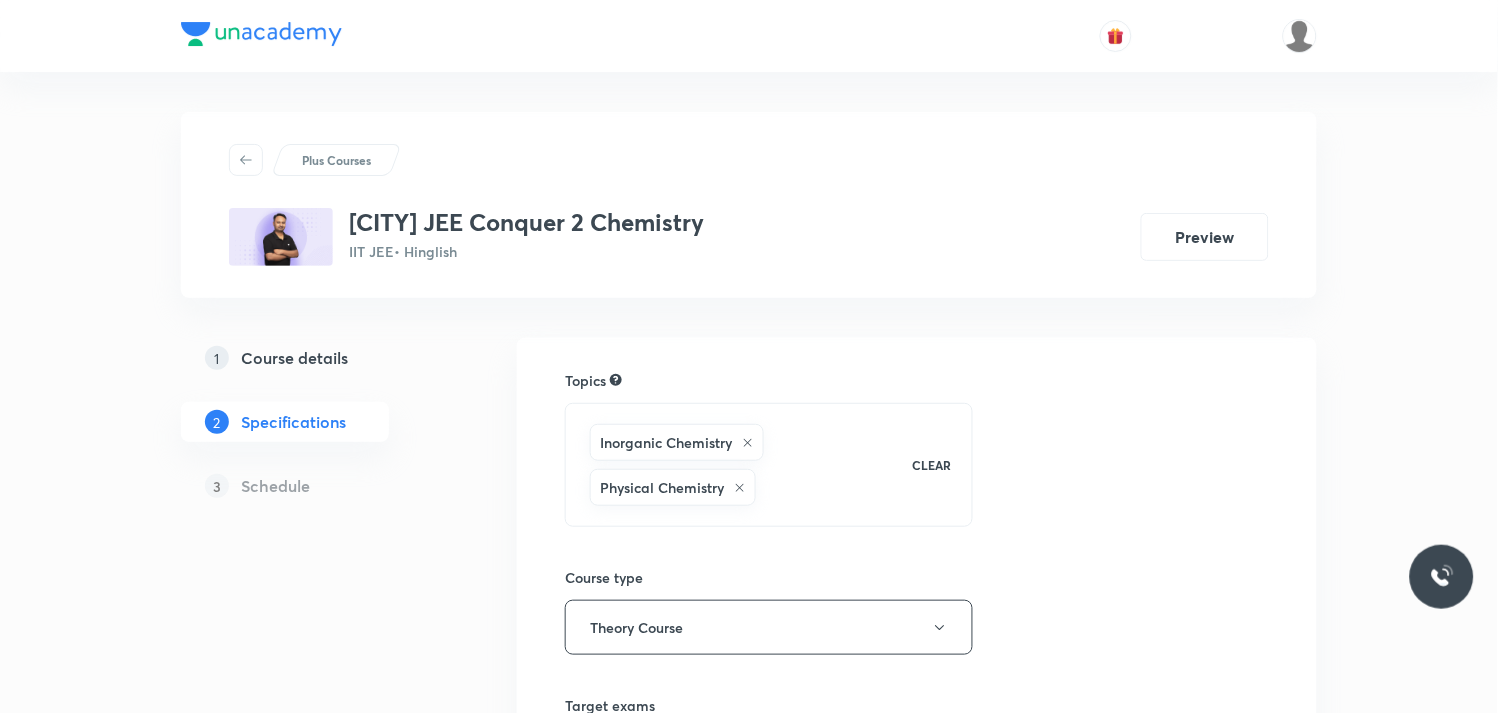 click on "Plus Courses Kolkata JEE Conquer 2 Chemistry IIT JEE  • Hinglish Preview 1 Course details 2 Specifications 3 Schedule Topics Inorganic Chemistry Physical Chemistry CLEAR Course type Theory Course Target exams JEE Main JEE Advanced ​ Search for classes ​ Preview video ​ Thumbnail Format: 500x300 · Max size: 1MB Upload custom thumbnail Save & continue" at bounding box center (749, 704) 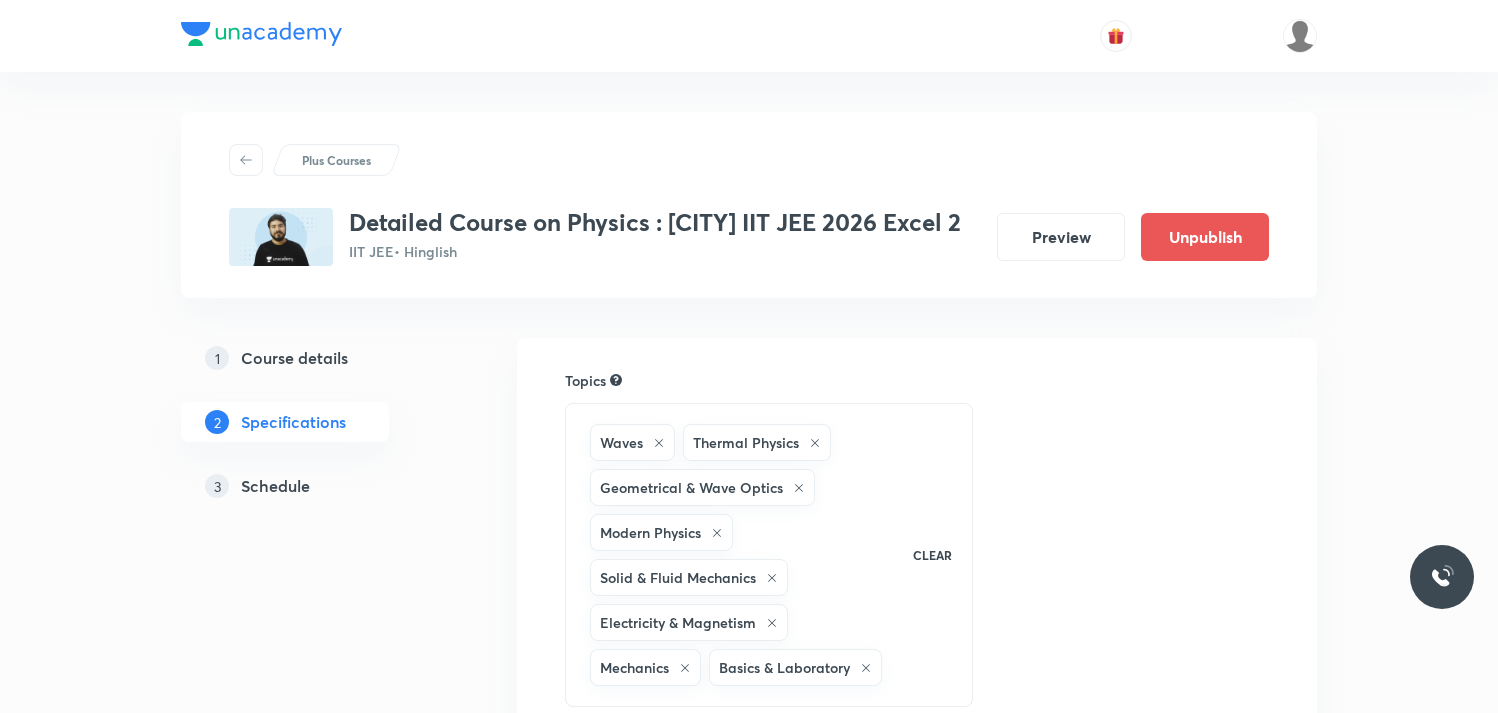 scroll, scrollTop: 0, scrollLeft: 0, axis: both 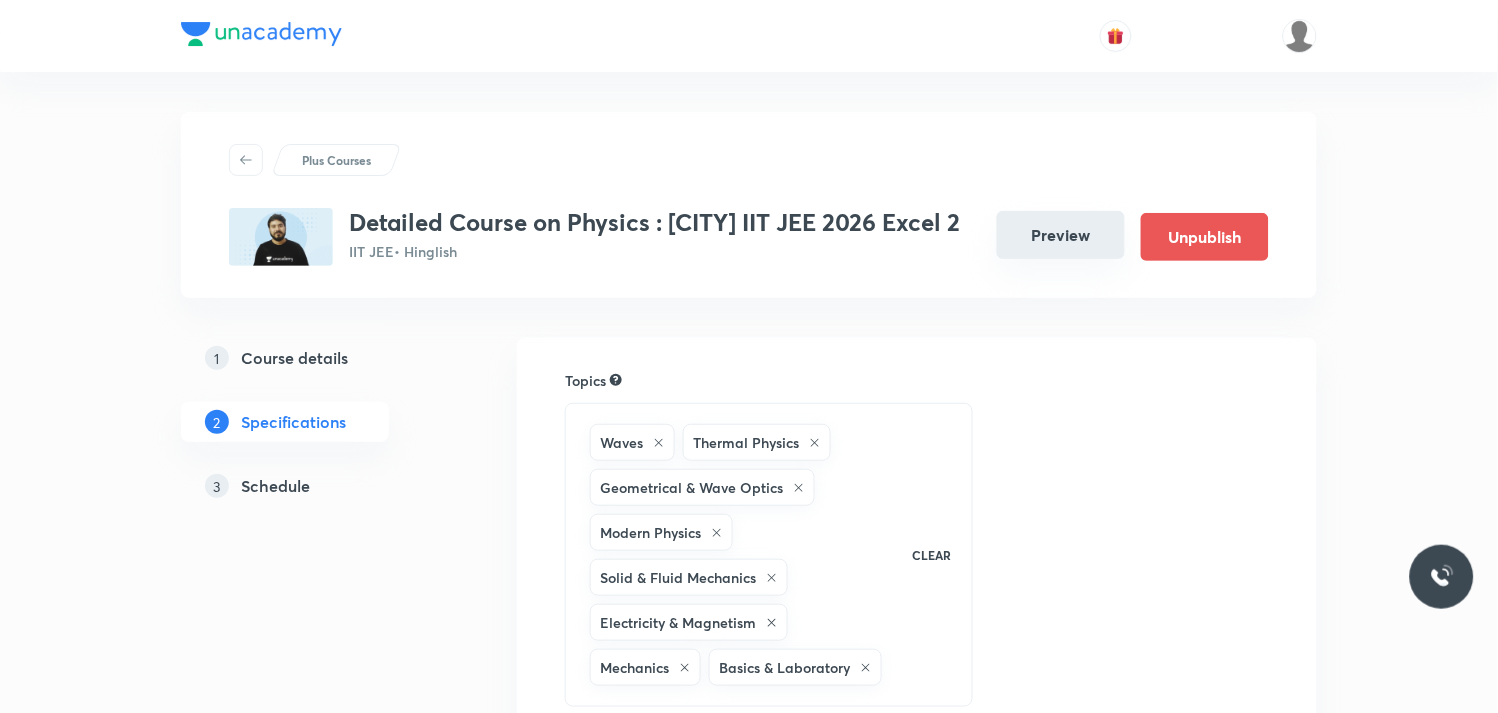 click on "Preview" at bounding box center [1061, 235] 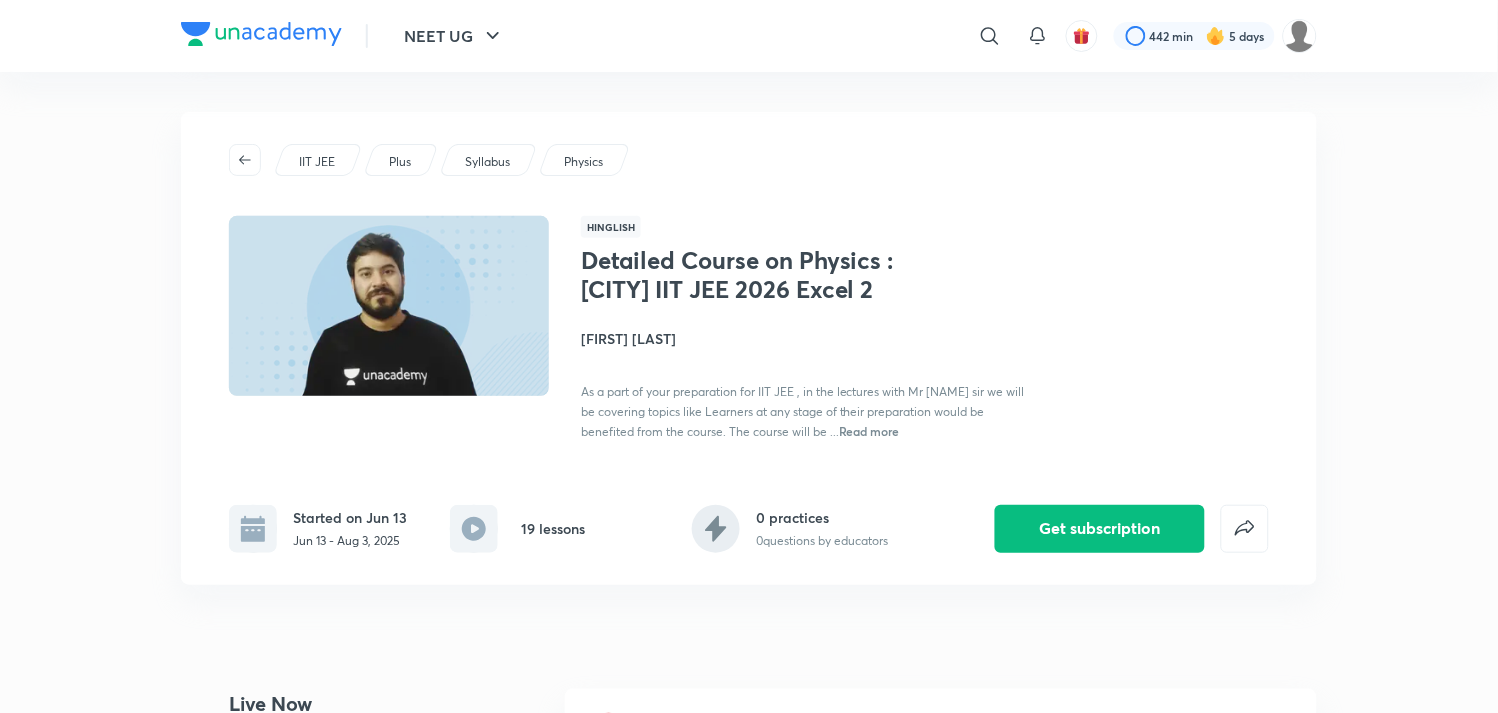 scroll, scrollTop: 333, scrollLeft: 0, axis: vertical 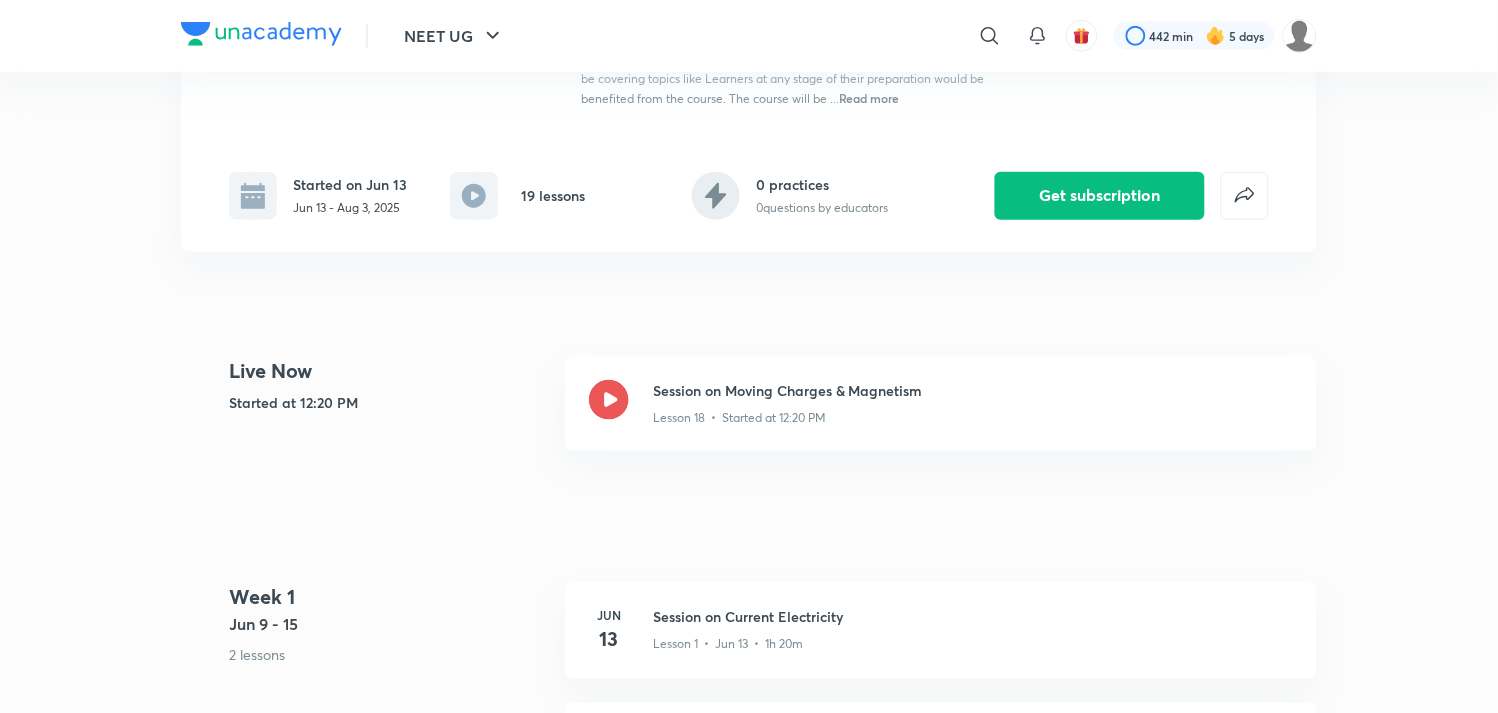drag, startPoint x: 610, startPoint y: 404, endPoint x: 566, endPoint y: 222, distance: 187.24316 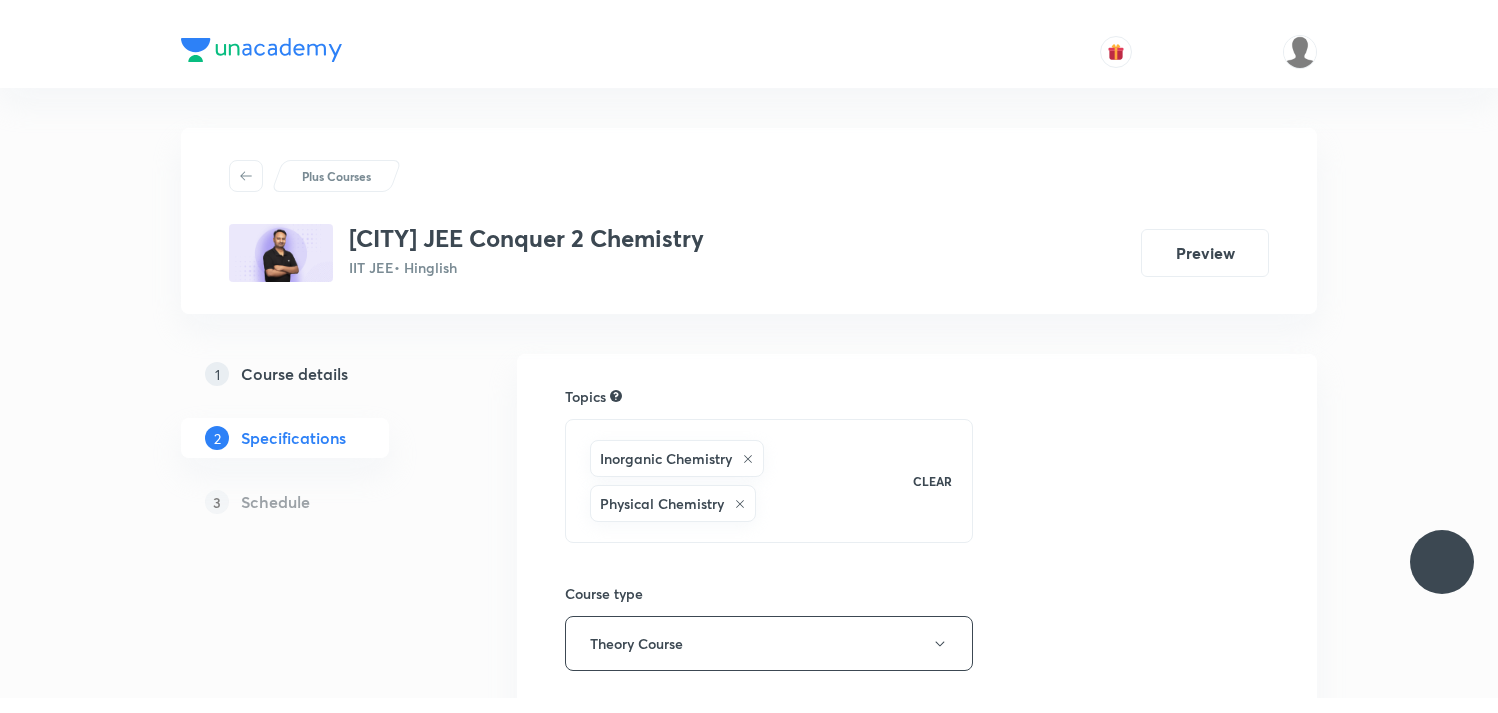 scroll, scrollTop: 0, scrollLeft: 0, axis: both 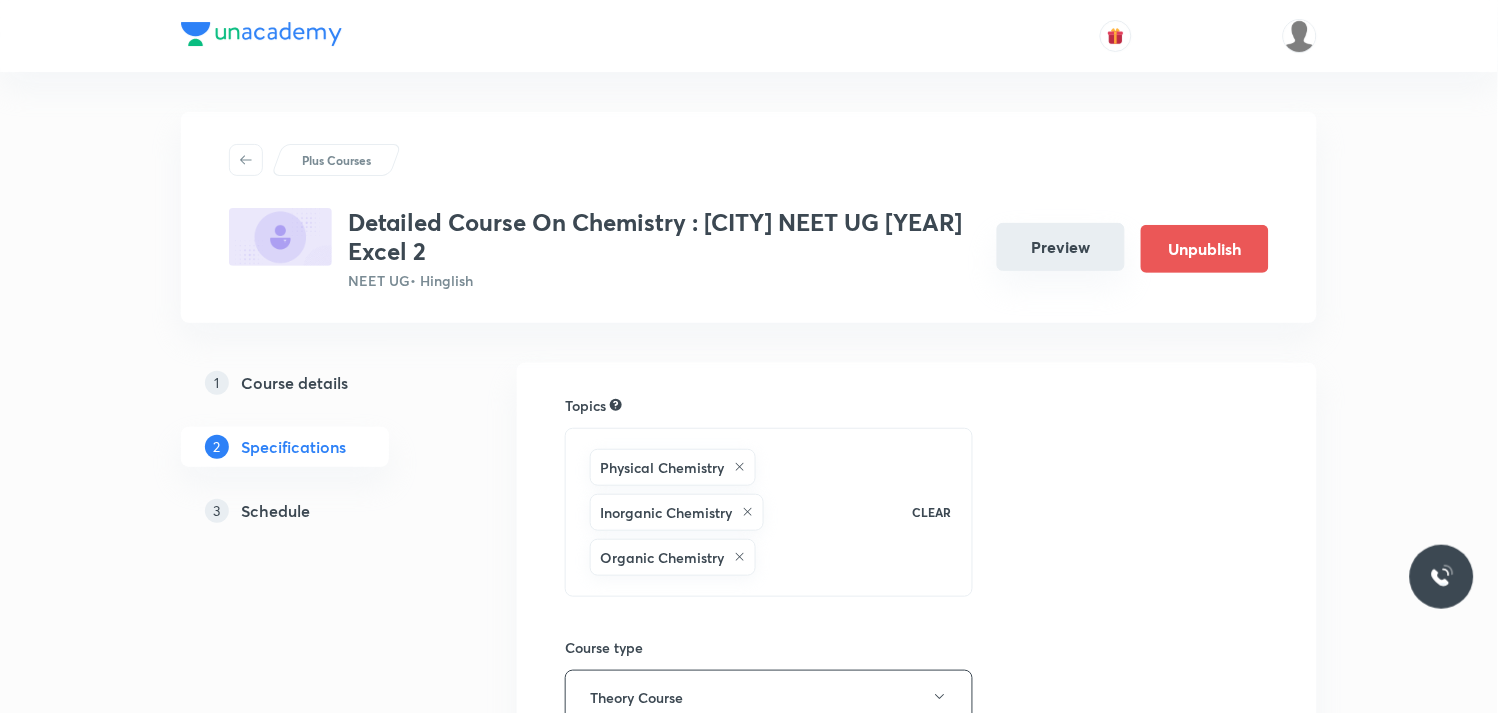 click on "Preview" at bounding box center [1061, 247] 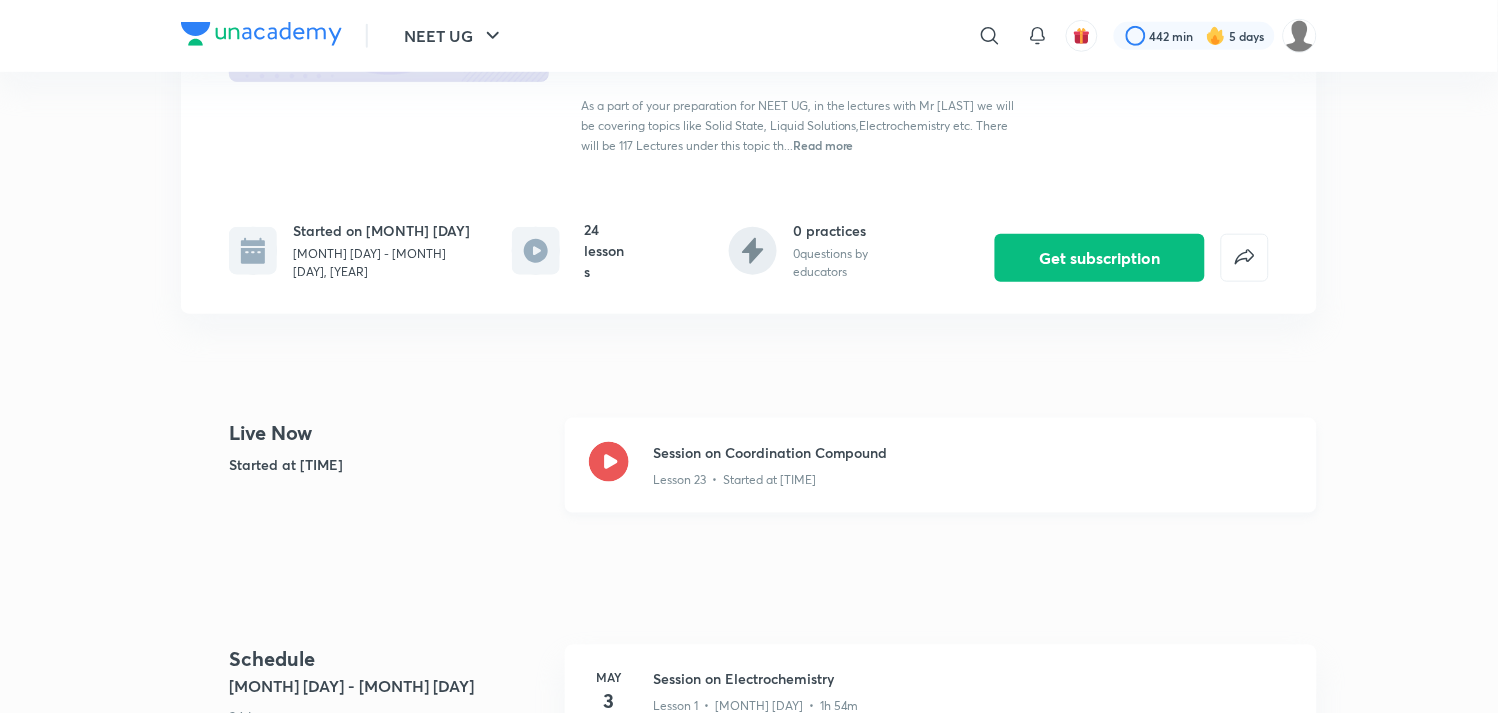 scroll, scrollTop: 333, scrollLeft: 0, axis: vertical 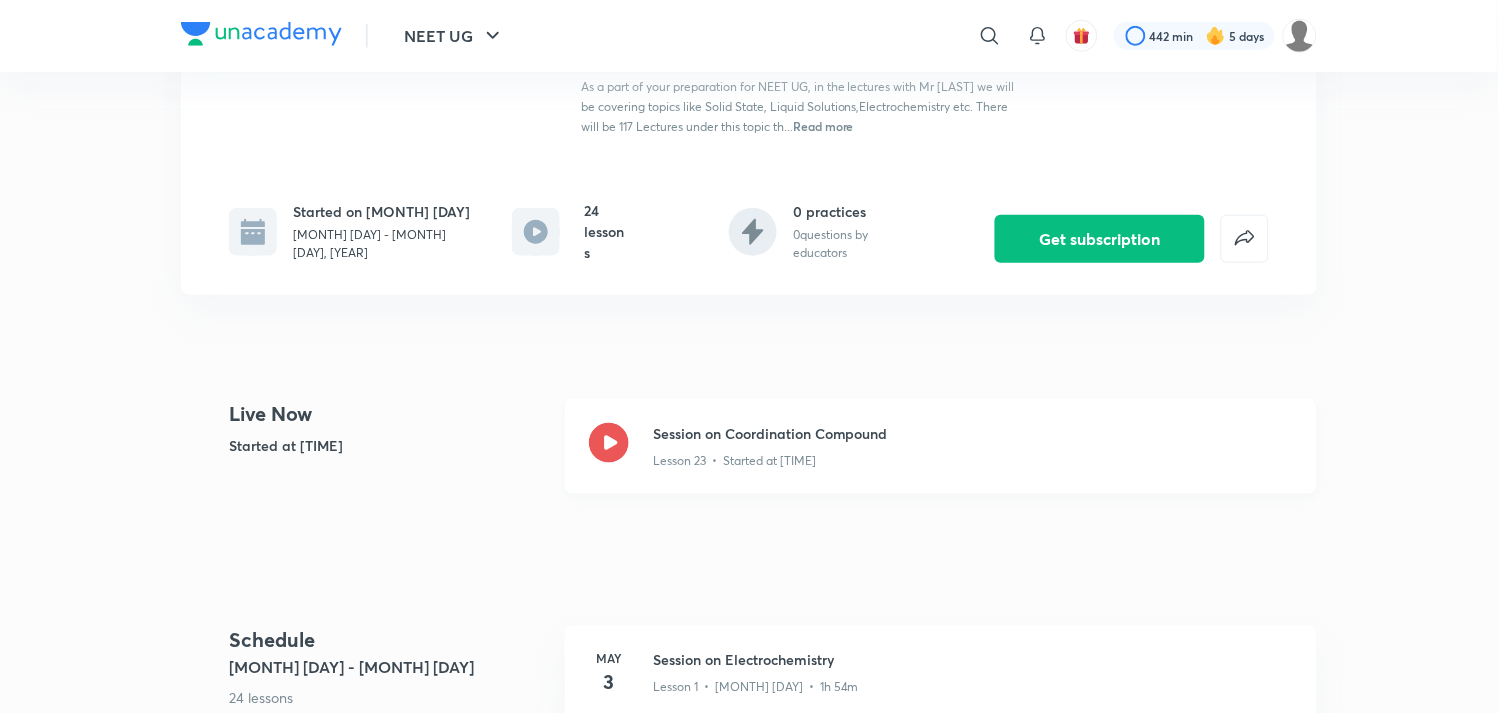 click 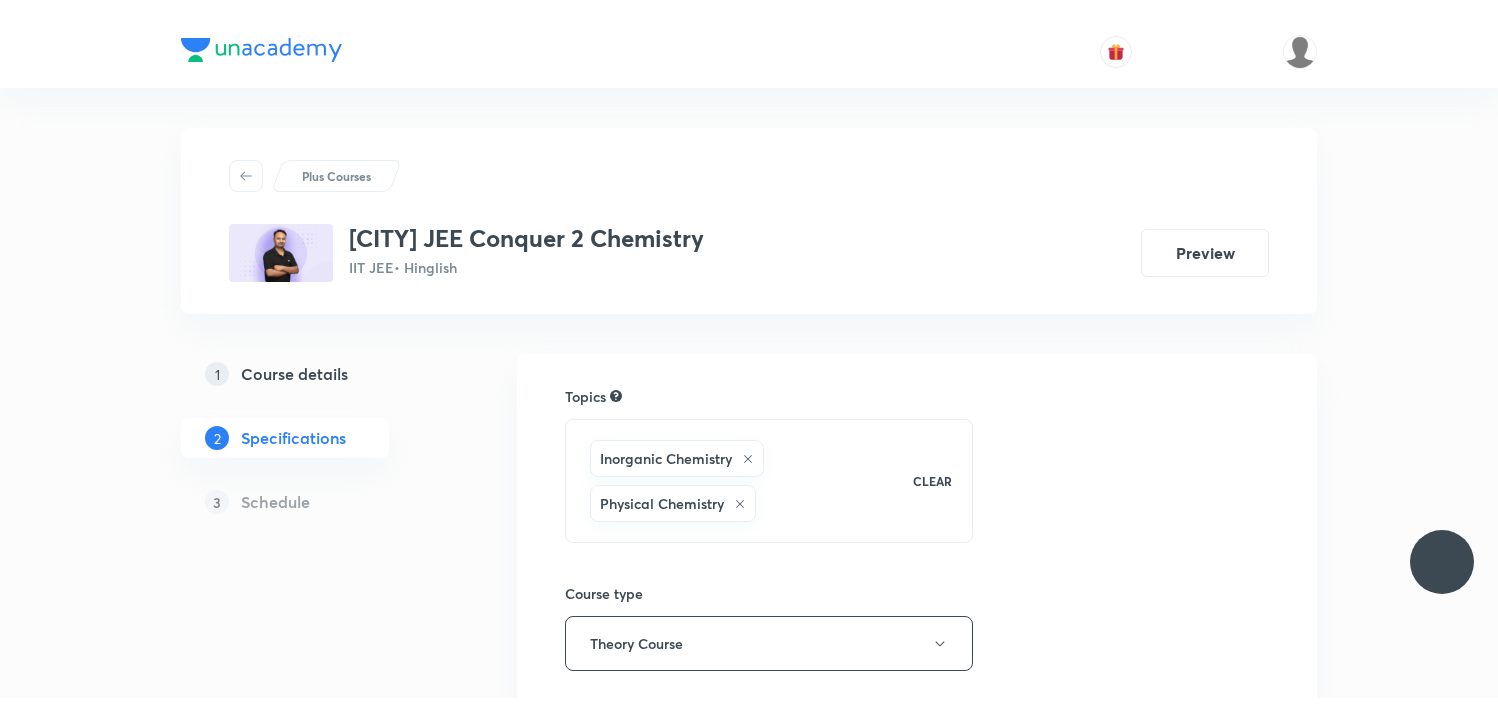 scroll, scrollTop: 0, scrollLeft: 0, axis: both 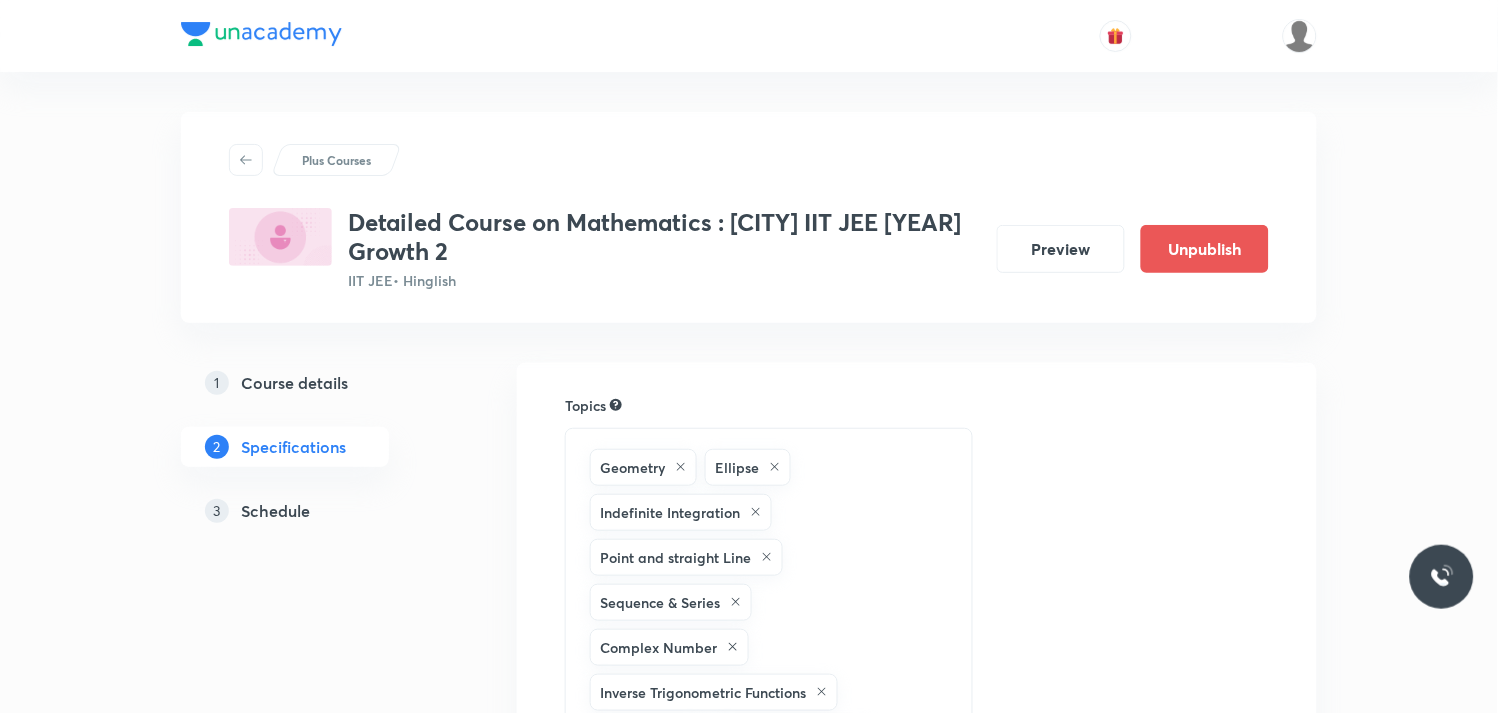 drag, startPoint x: 1060, startPoint y: 272, endPoint x: 1018, endPoint y: 102, distance: 175.11139 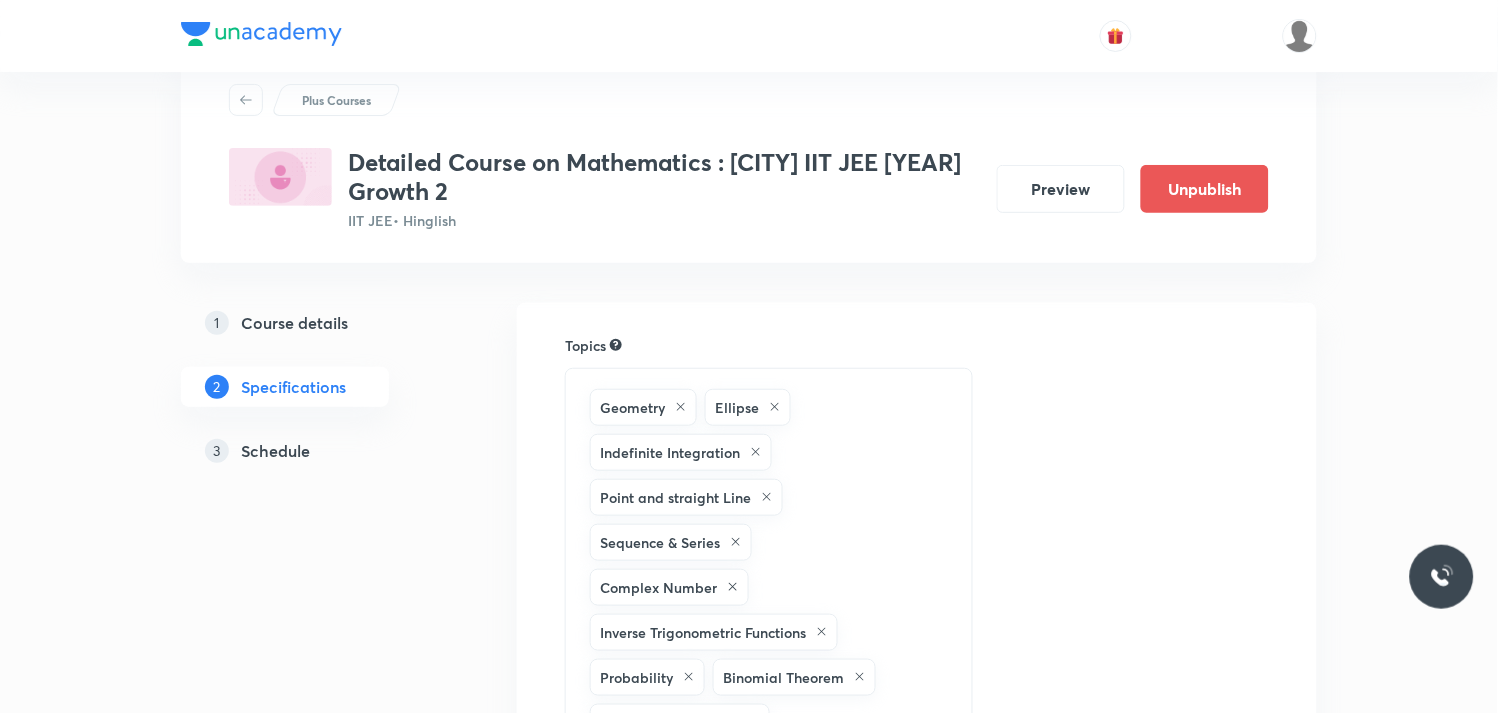 scroll, scrollTop: 0, scrollLeft: 0, axis: both 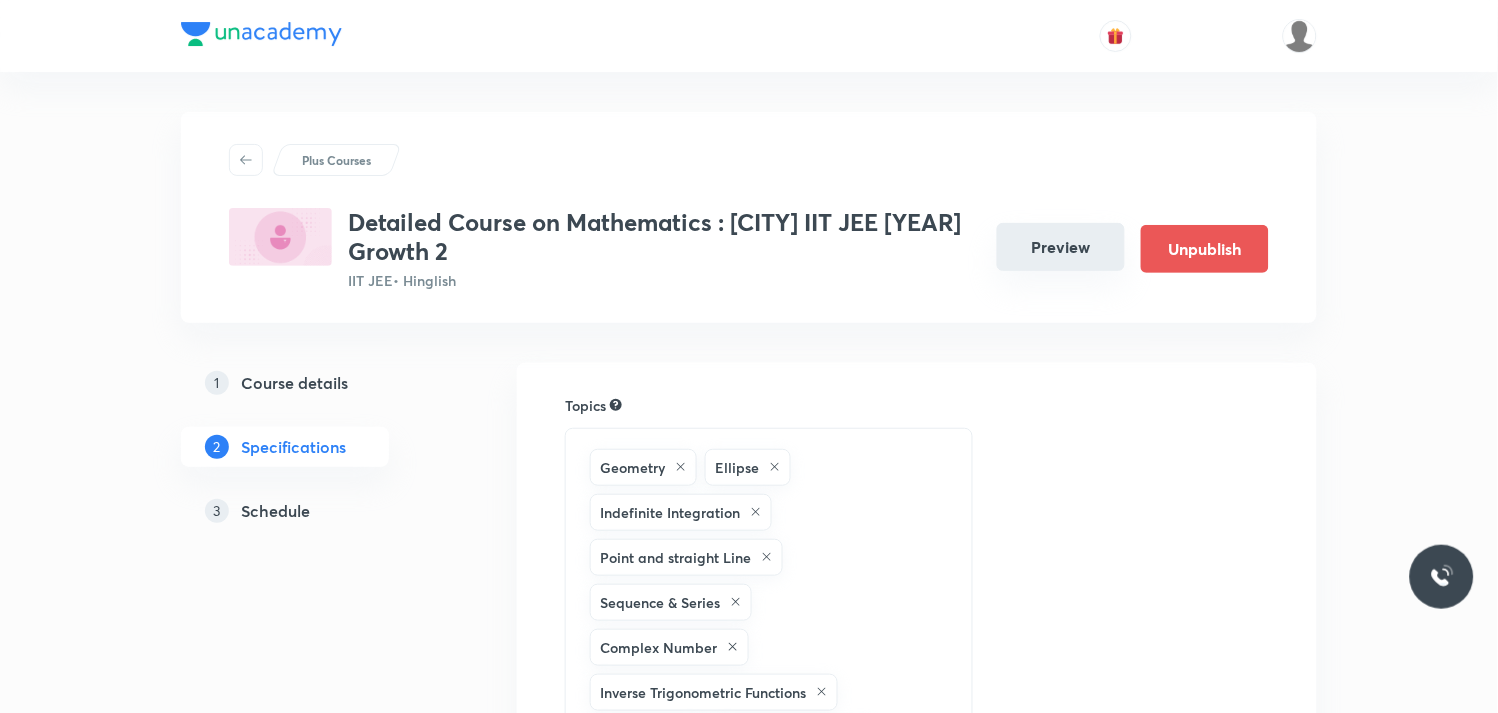click on "Preview" at bounding box center [1061, 247] 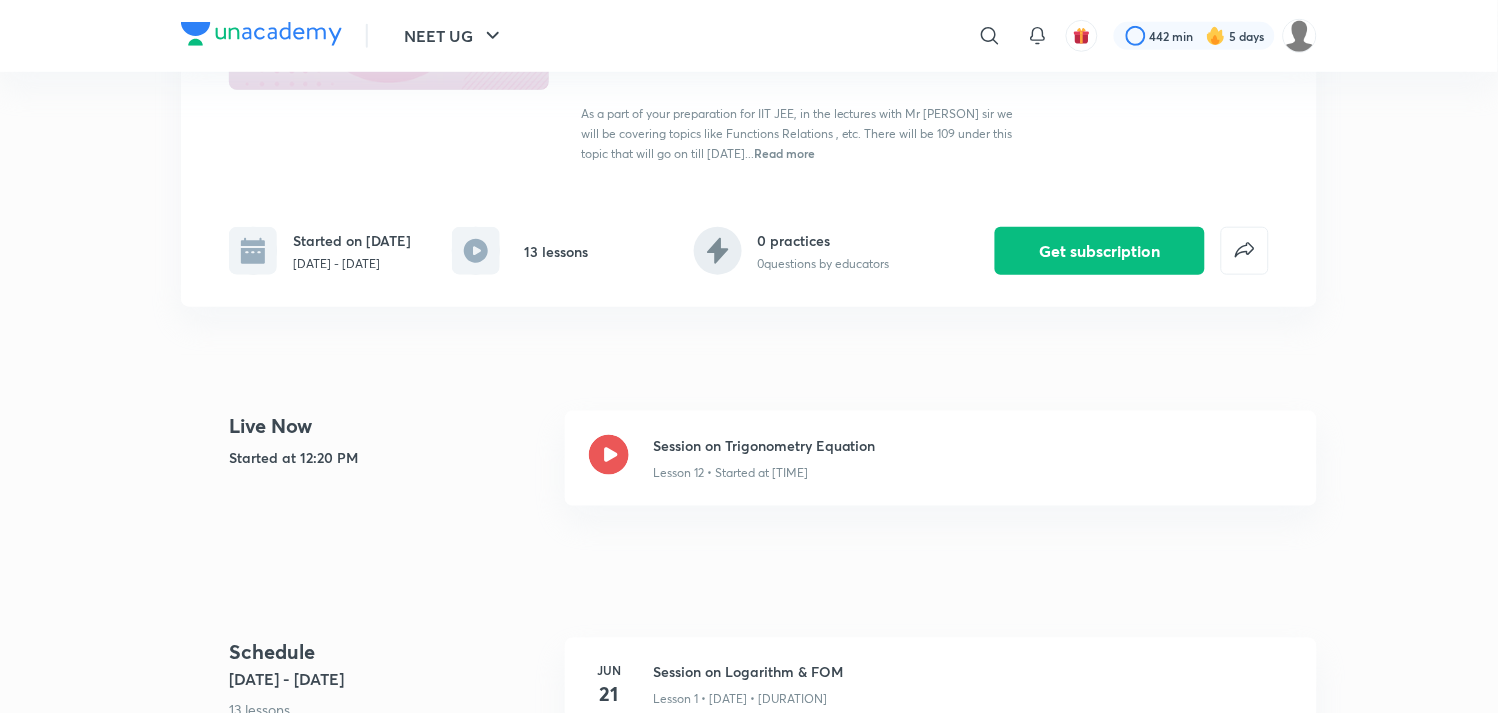 scroll, scrollTop: 444, scrollLeft: 0, axis: vertical 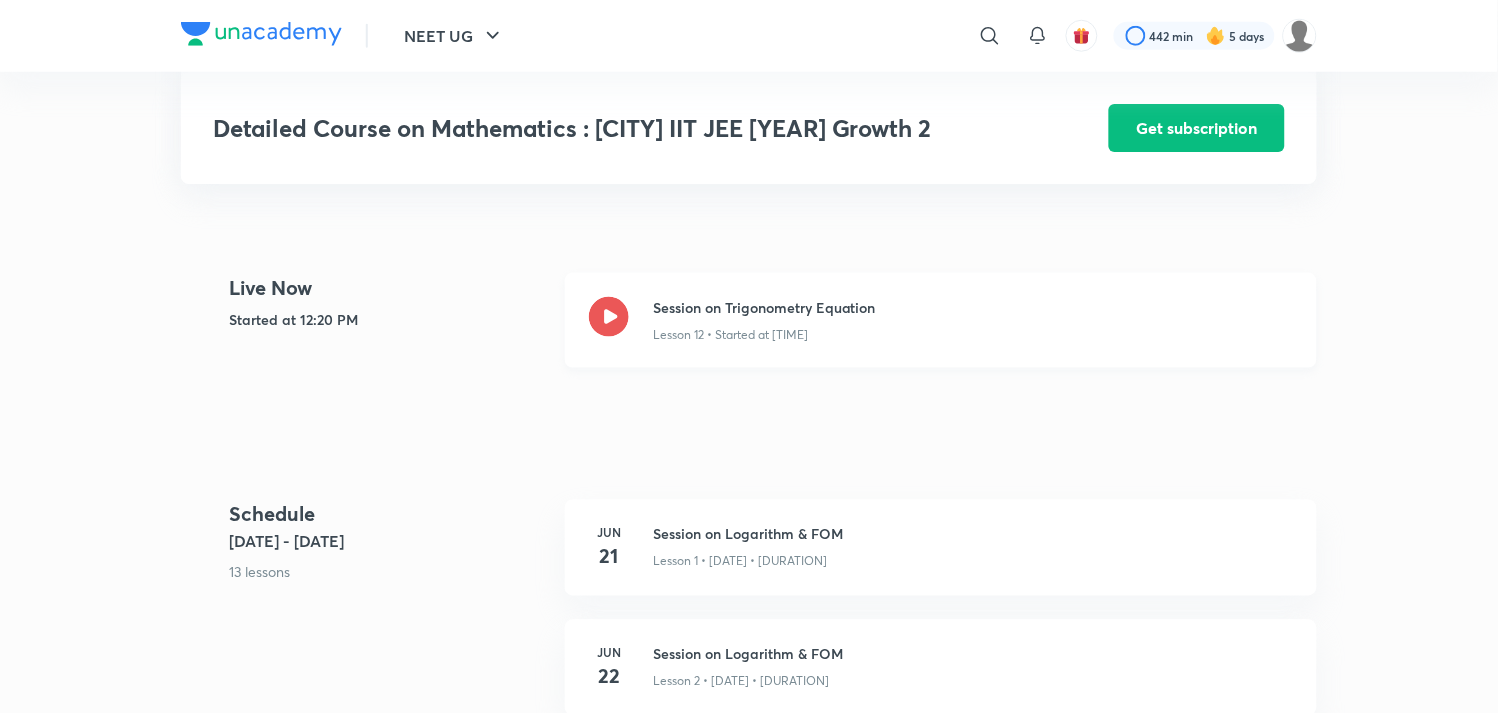 drag, startPoint x: 617, startPoint y: 328, endPoint x: 635, endPoint y: 283, distance: 48.466484 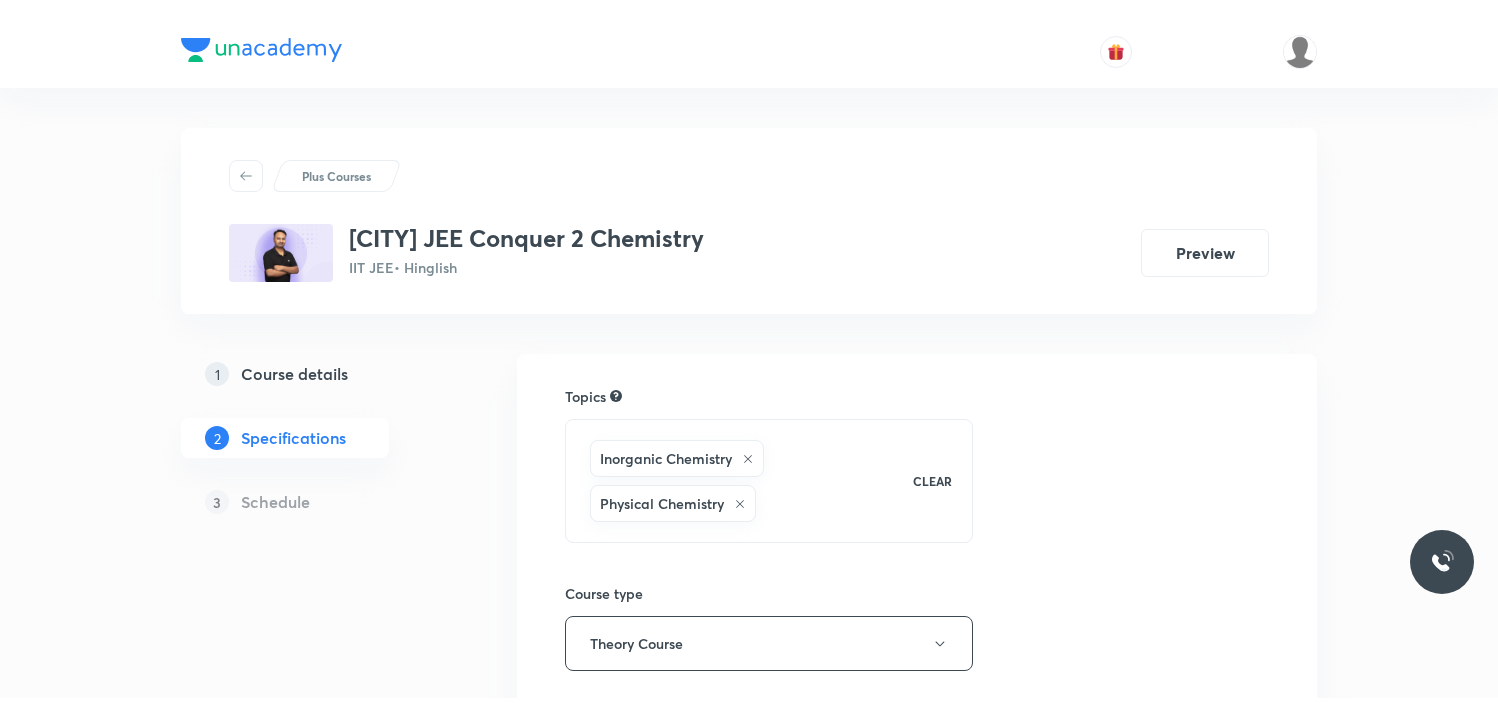 scroll, scrollTop: 0, scrollLeft: 0, axis: both 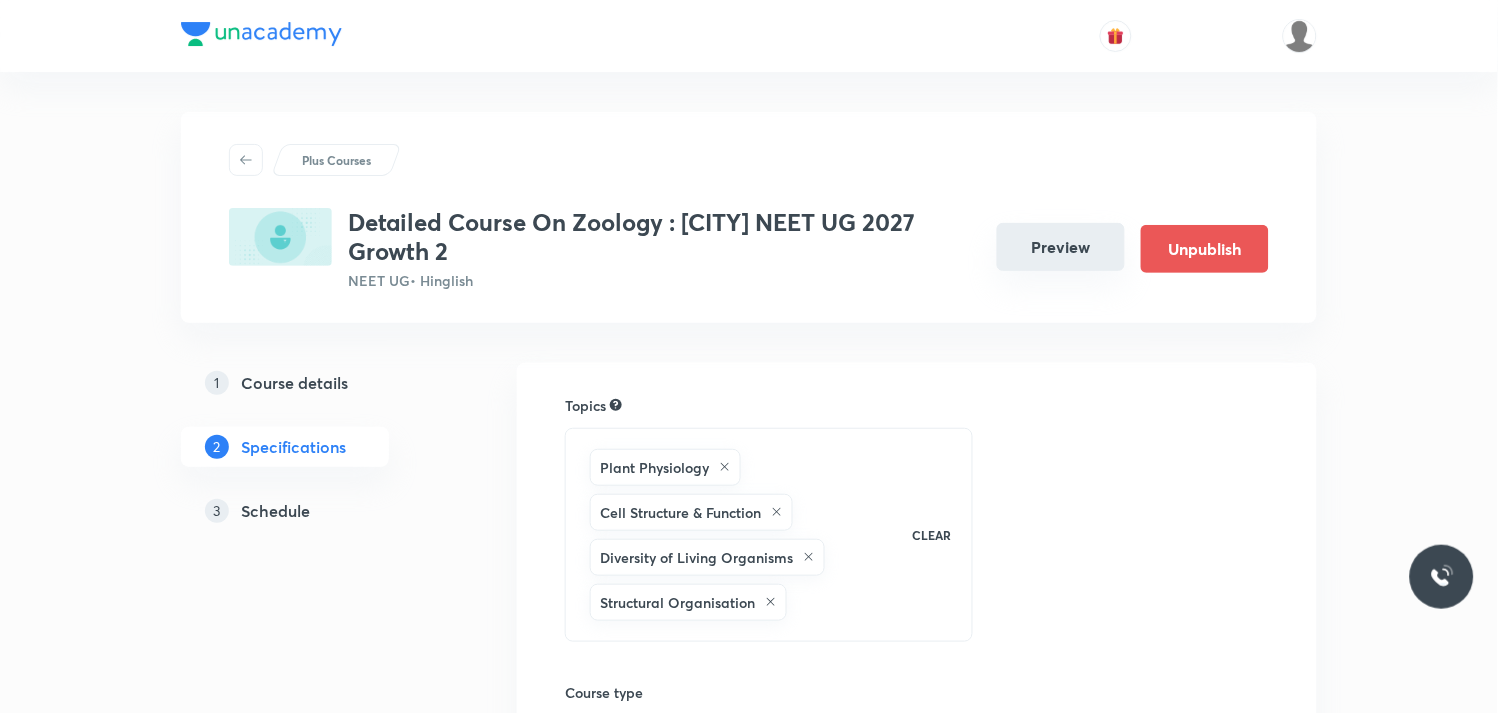 click on "Preview" at bounding box center [1061, 247] 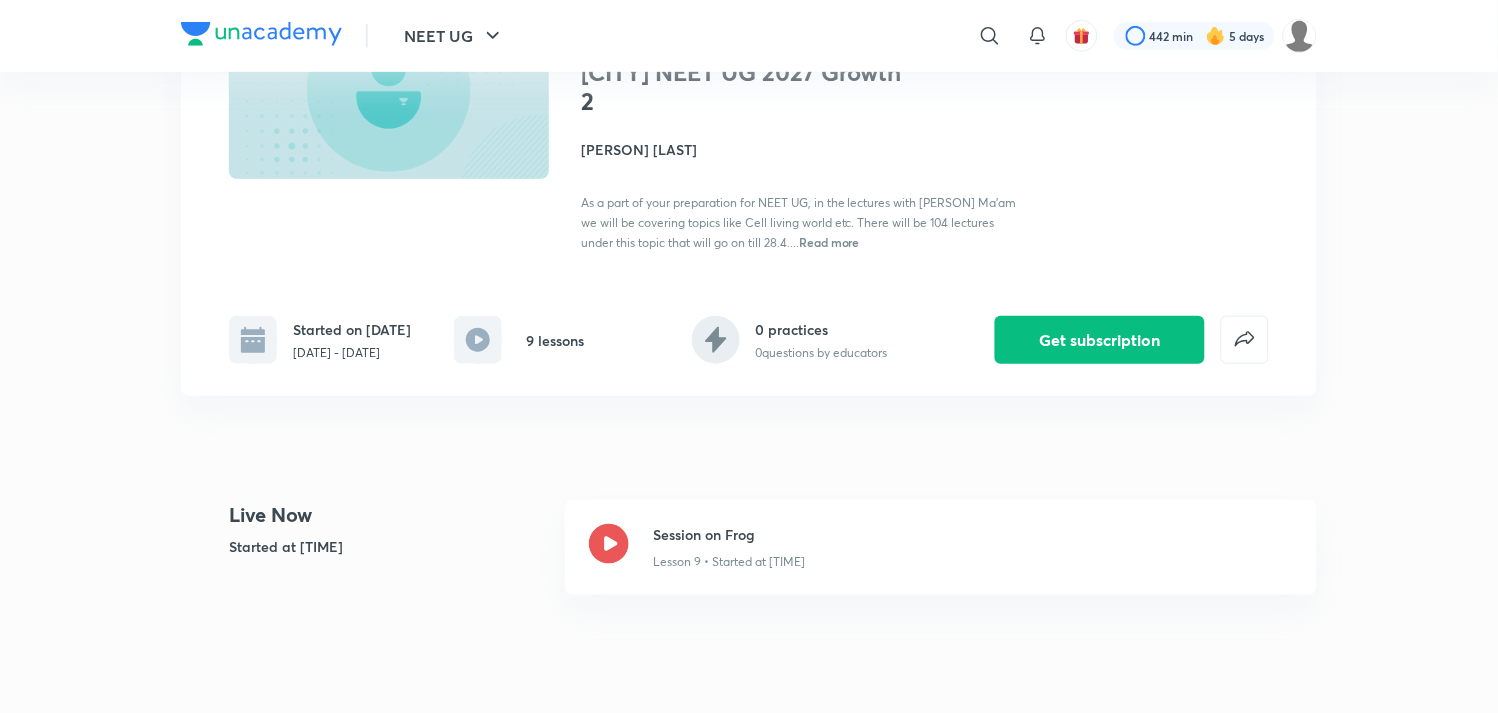 scroll, scrollTop: 222, scrollLeft: 0, axis: vertical 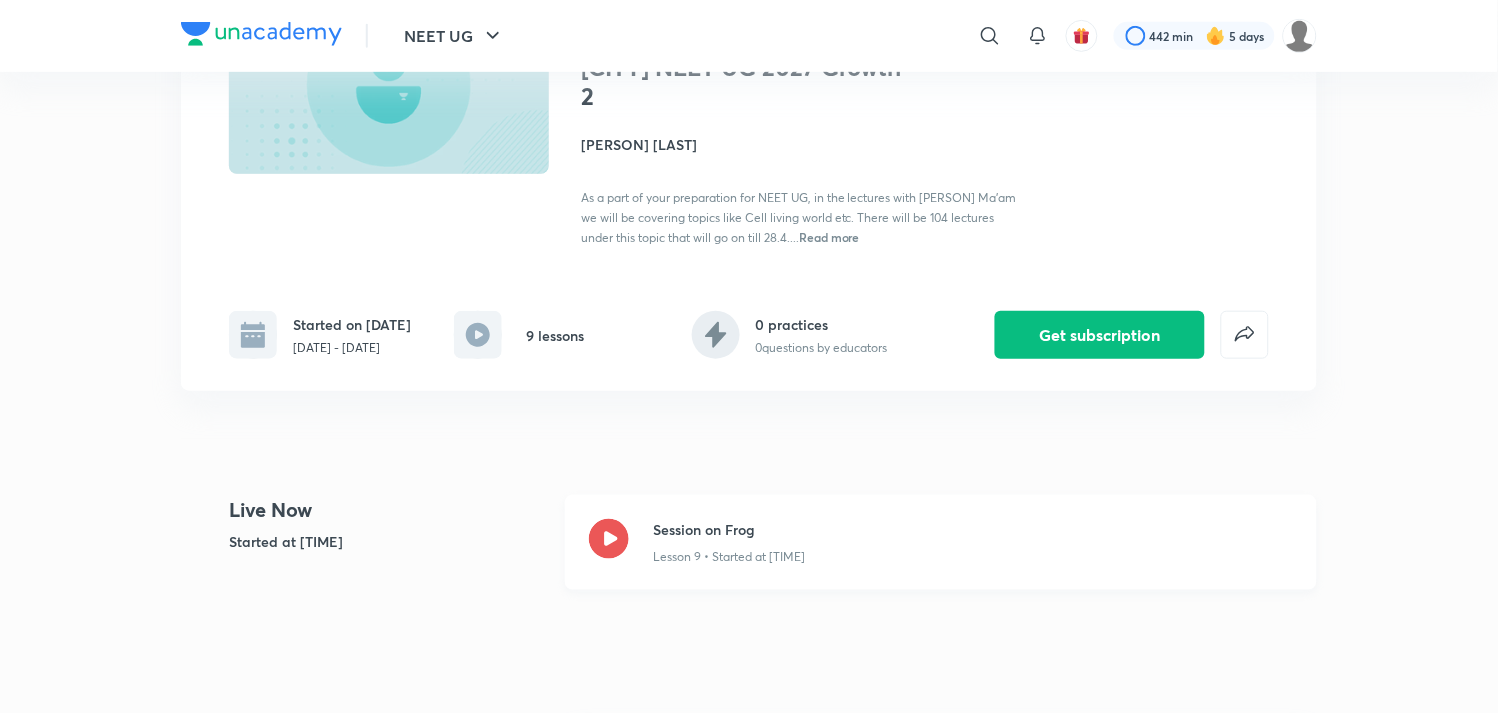 click at bounding box center [609, 542] 